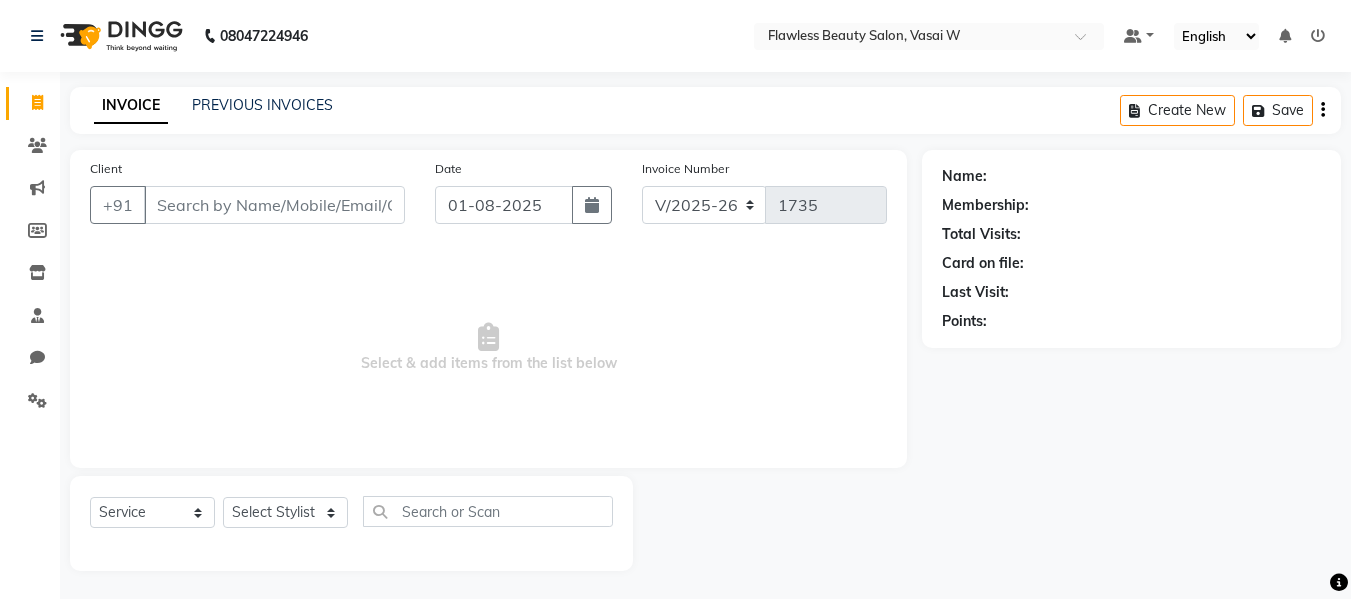 select on "8090" 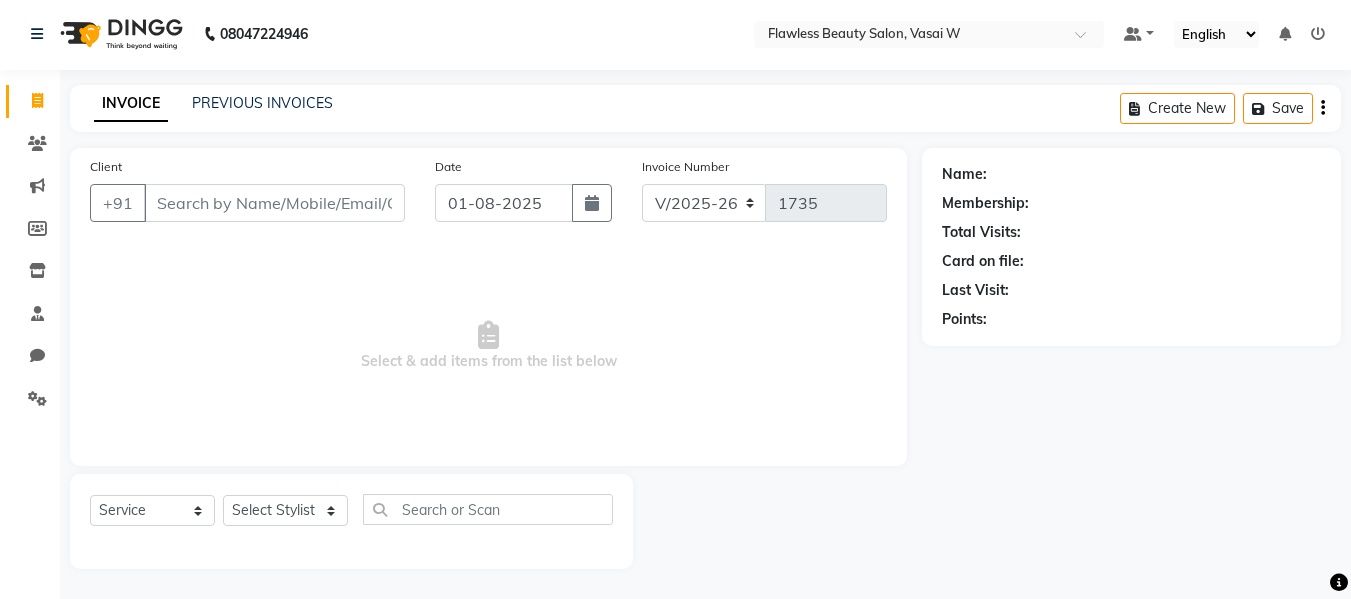 scroll, scrollTop: 0, scrollLeft: 0, axis: both 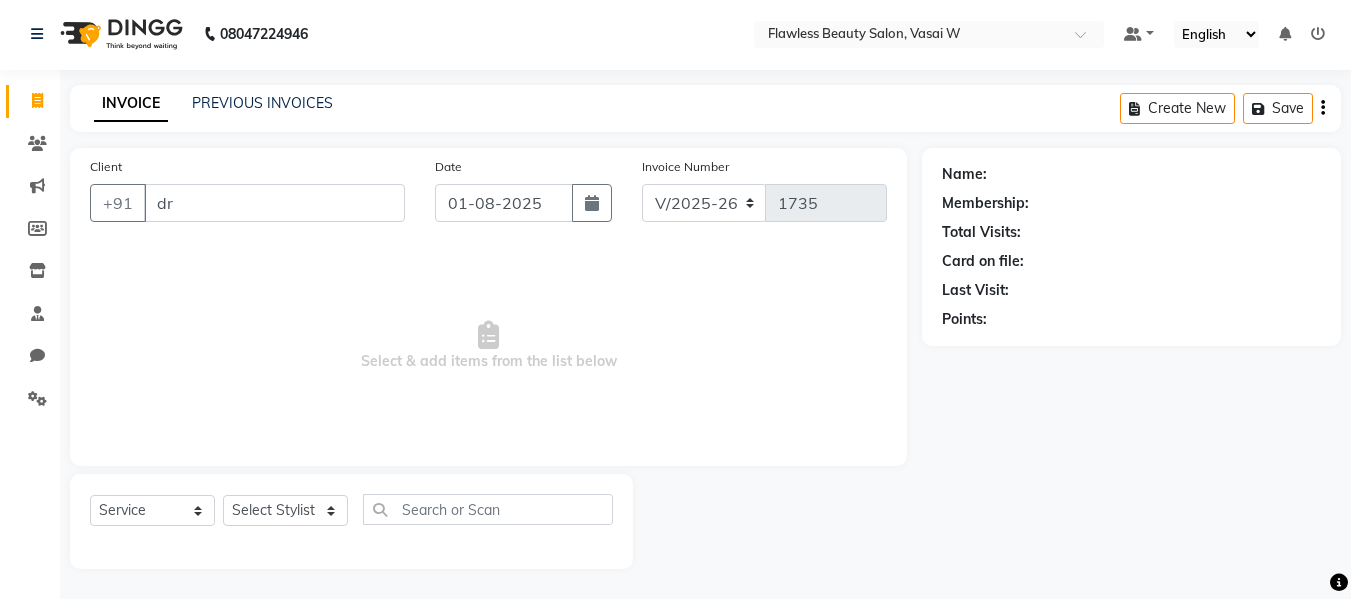 type on "d" 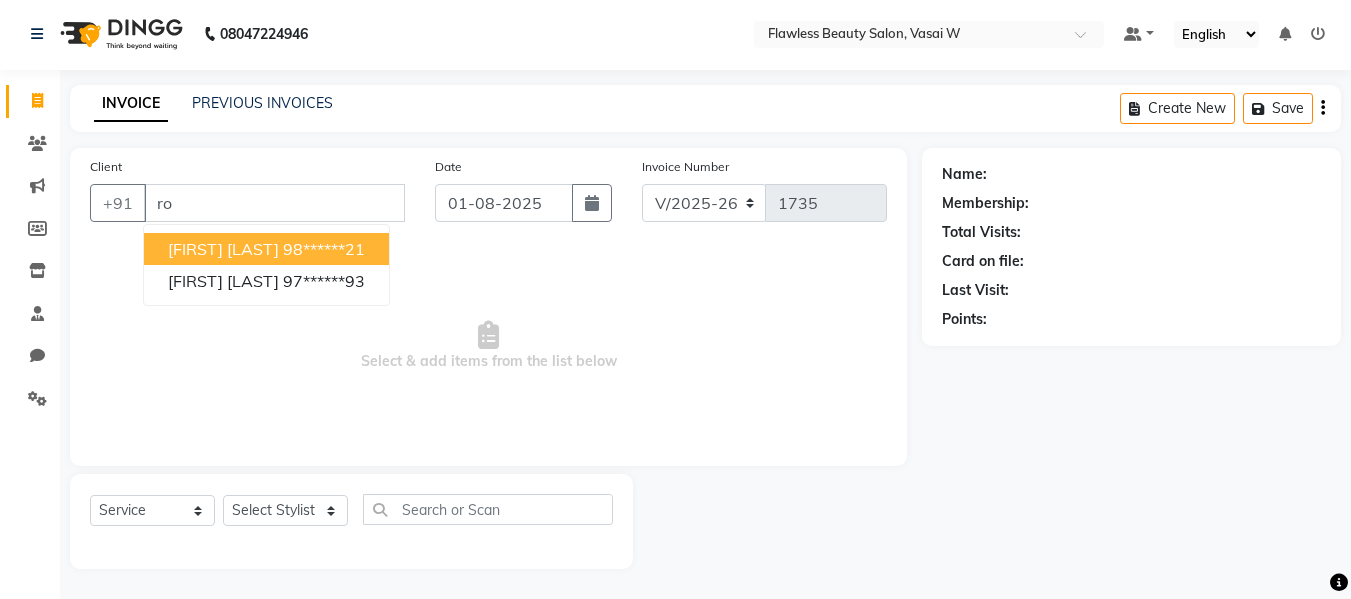 type on "r" 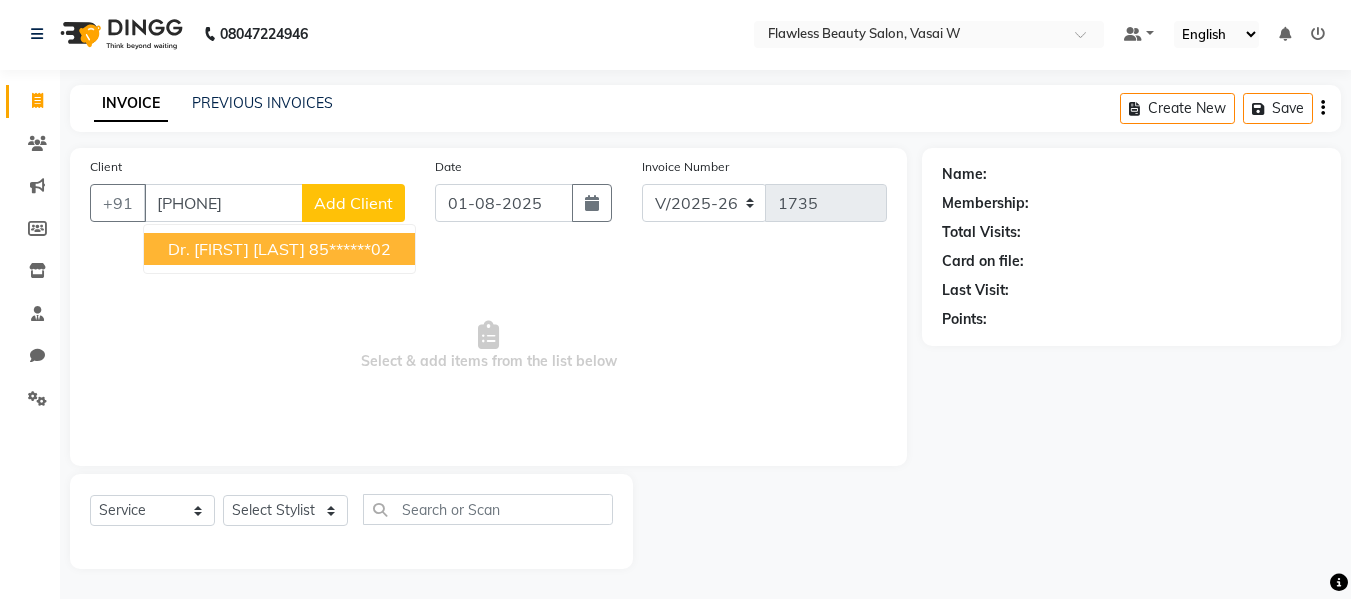 click on "Dr. [FIRST] [LAST]" at bounding box center (236, 249) 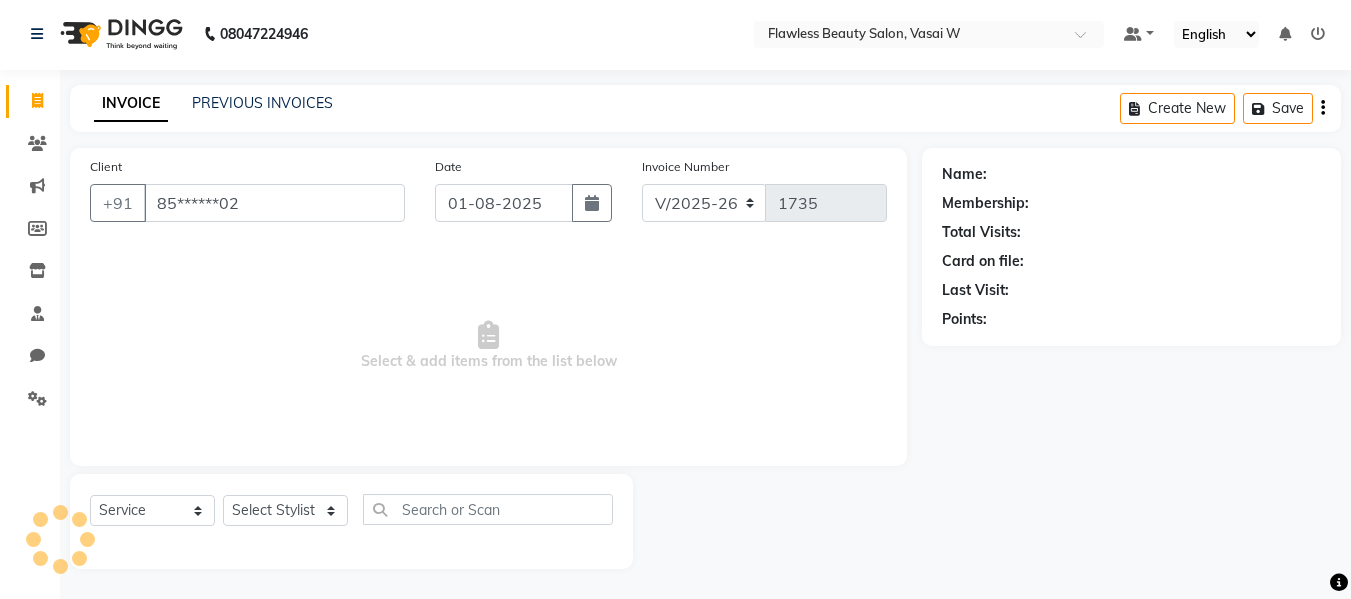 type on "85******02" 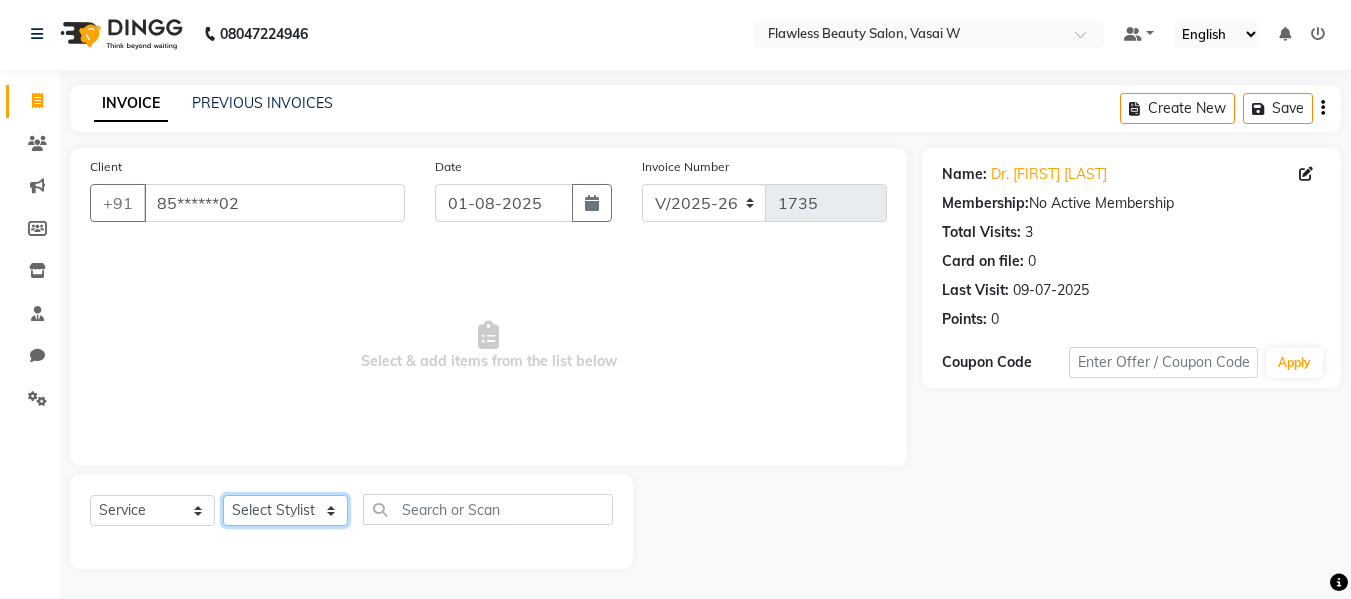 click on "Select Stylist Afsana Ankita  Krutika Maam Nisha  Pari Rasika Ruba sara Vidya" 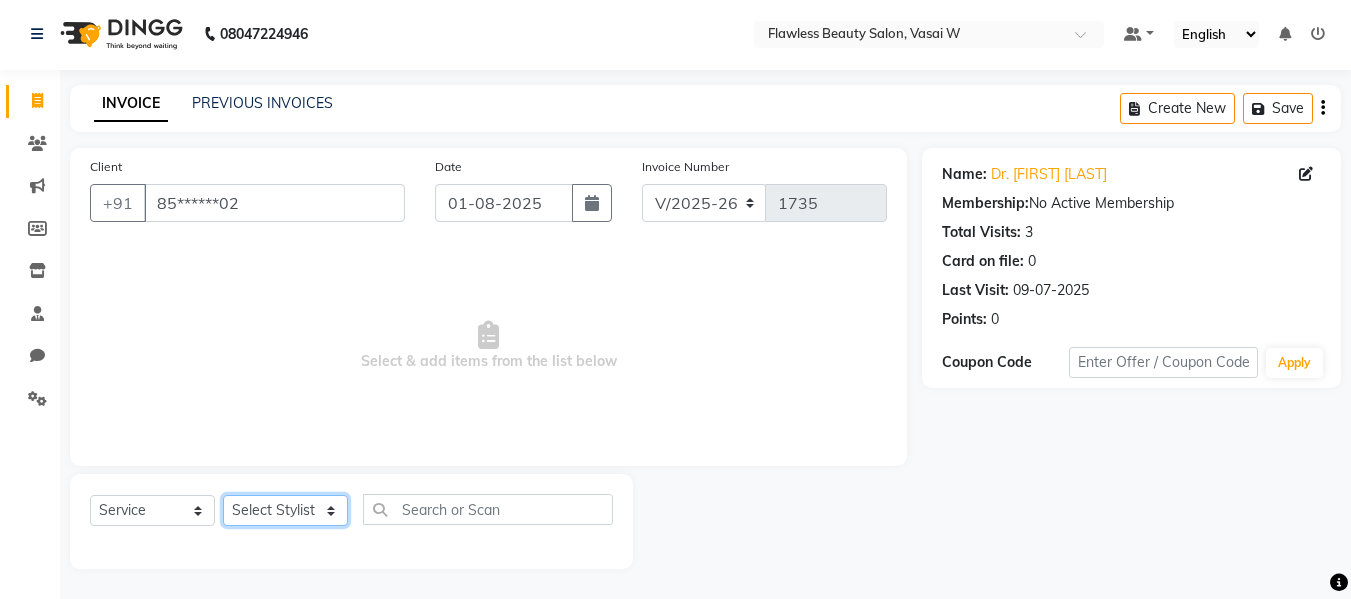 select on "76405" 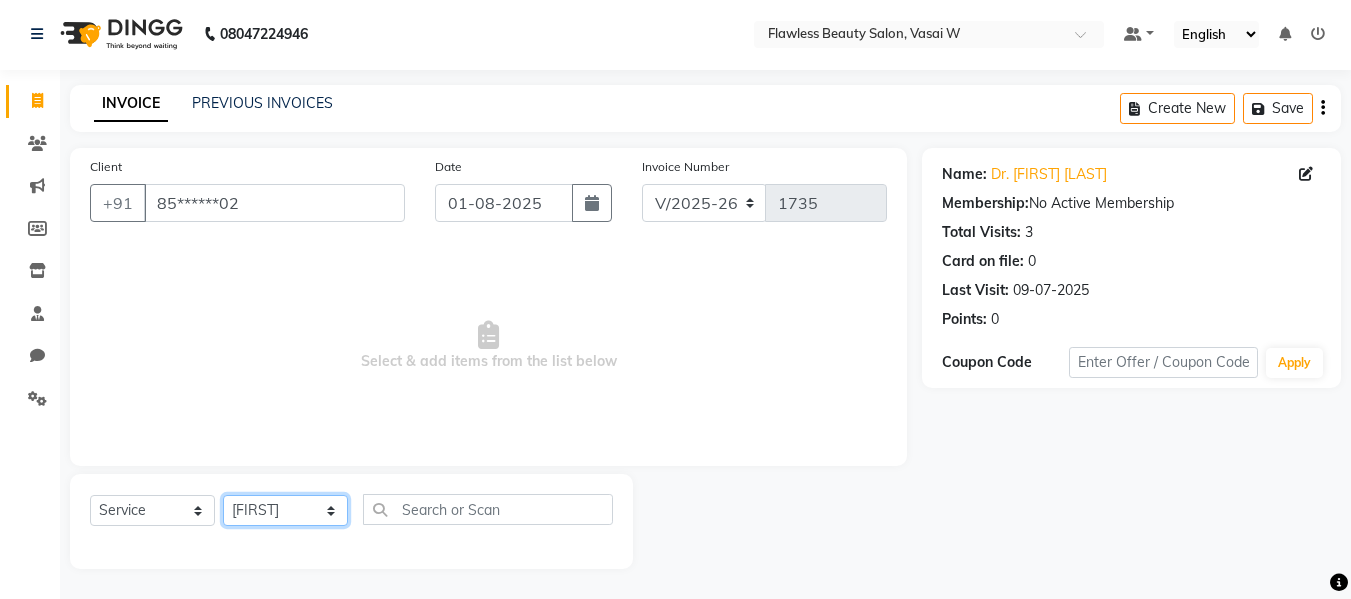 click on "Select Stylist Afsana Ankita  Krutika Maam Nisha  Pari Rasika Ruba sara Vidya" 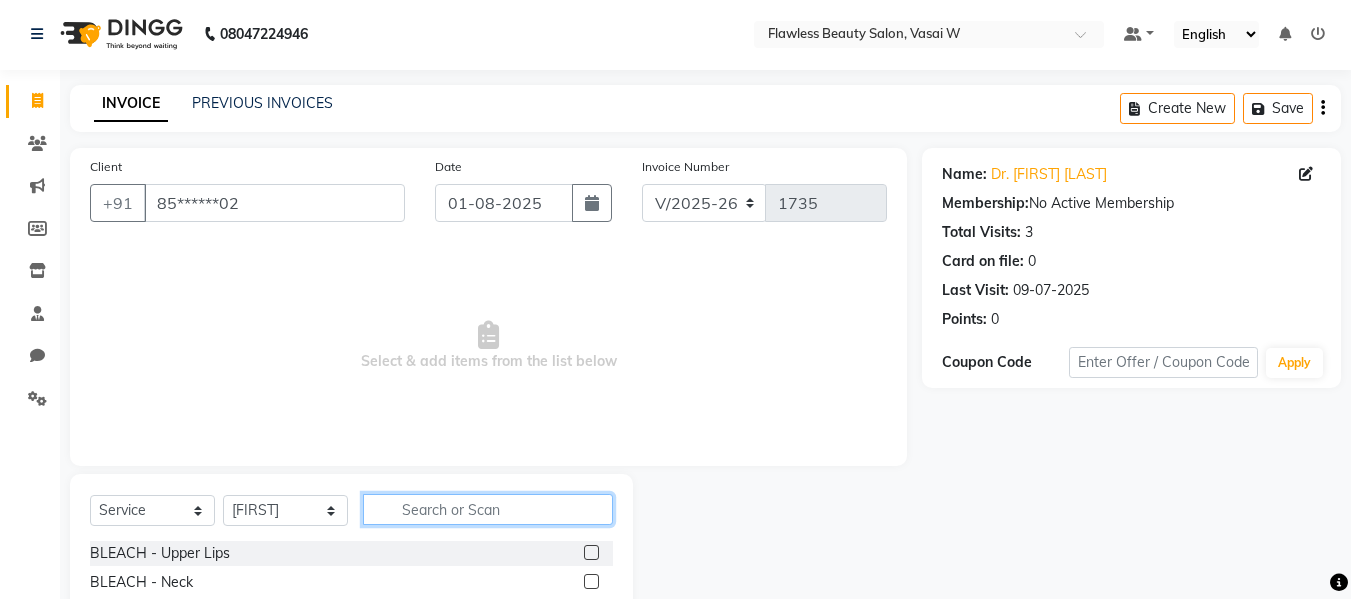 click 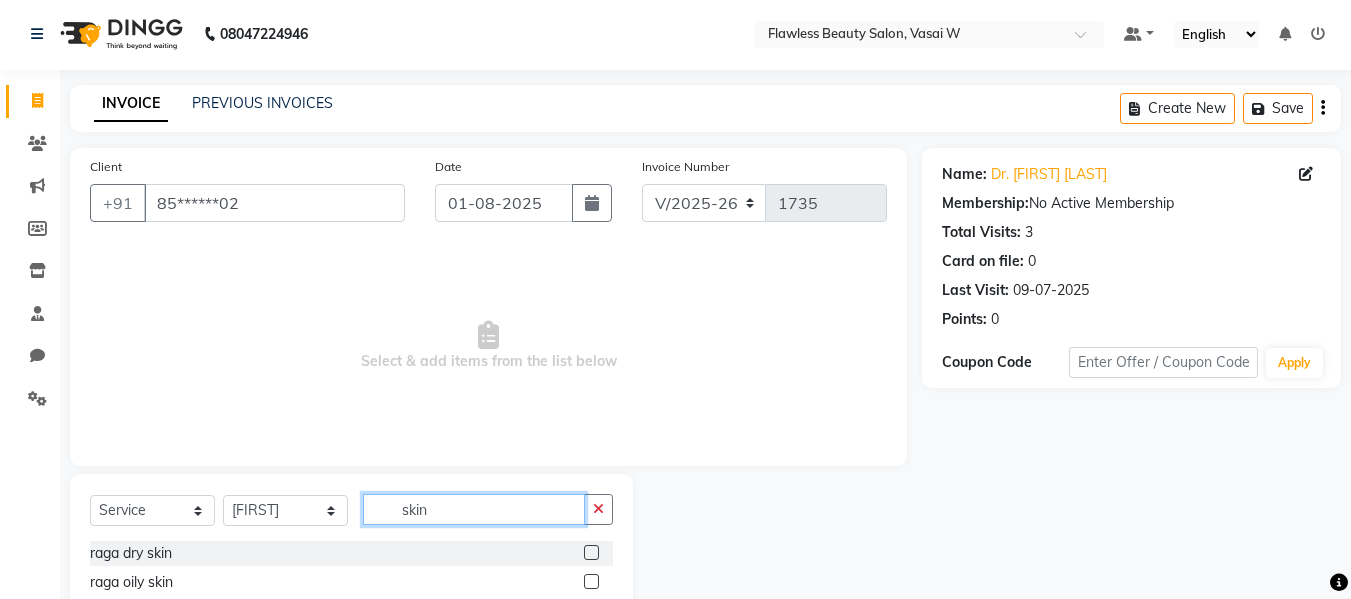 scroll, scrollTop: 202, scrollLeft: 0, axis: vertical 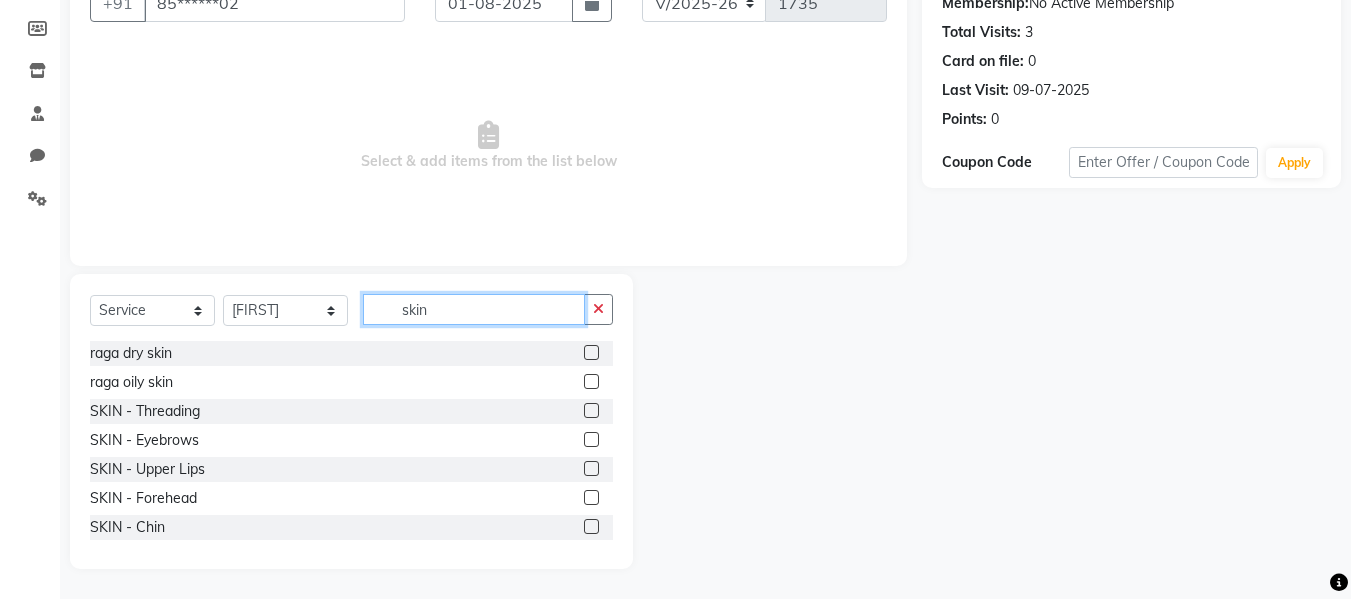 type on "skin" 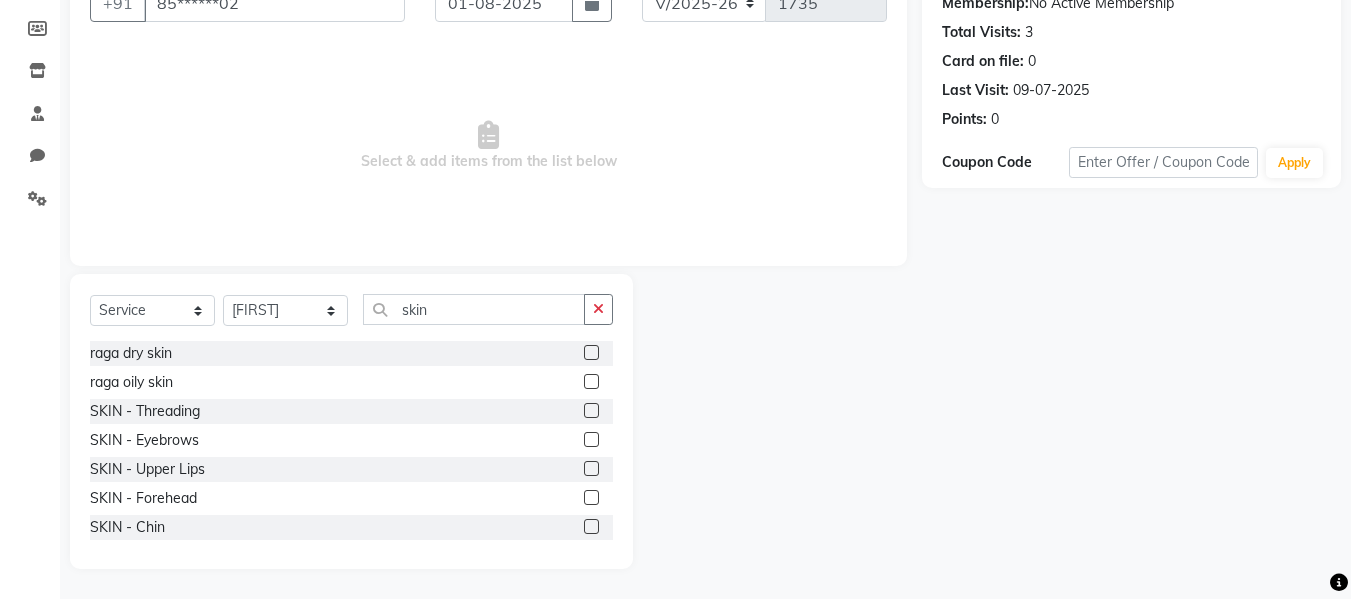 click 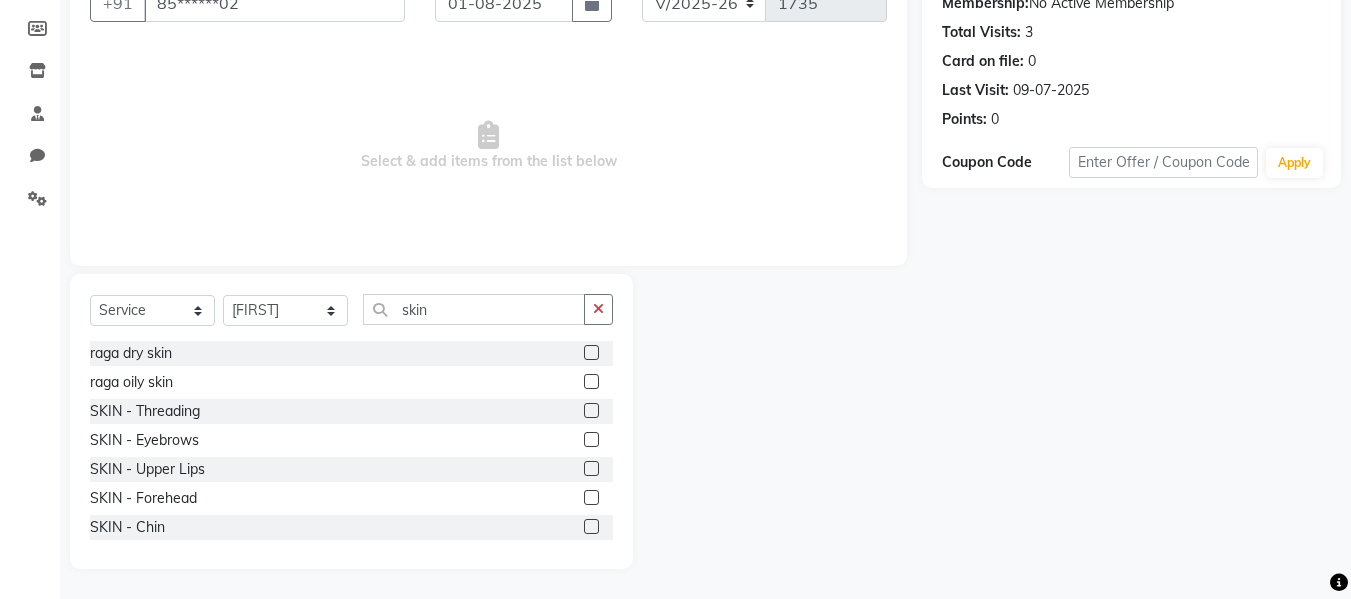 click at bounding box center [590, 440] 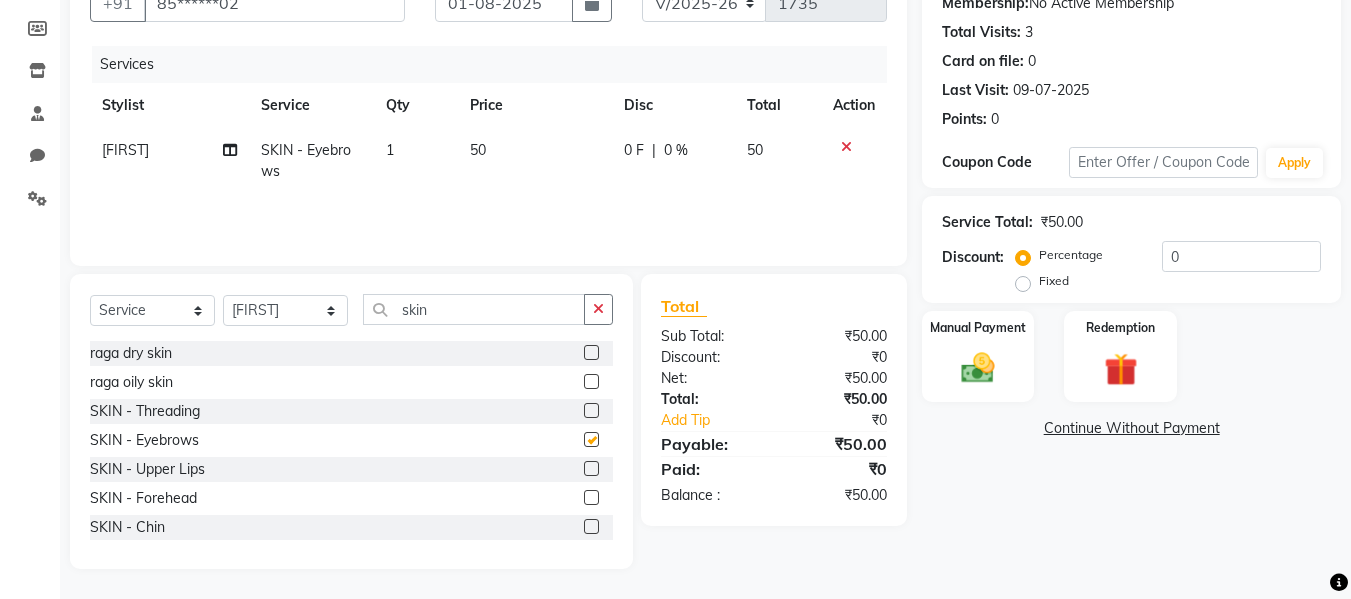 checkbox on "false" 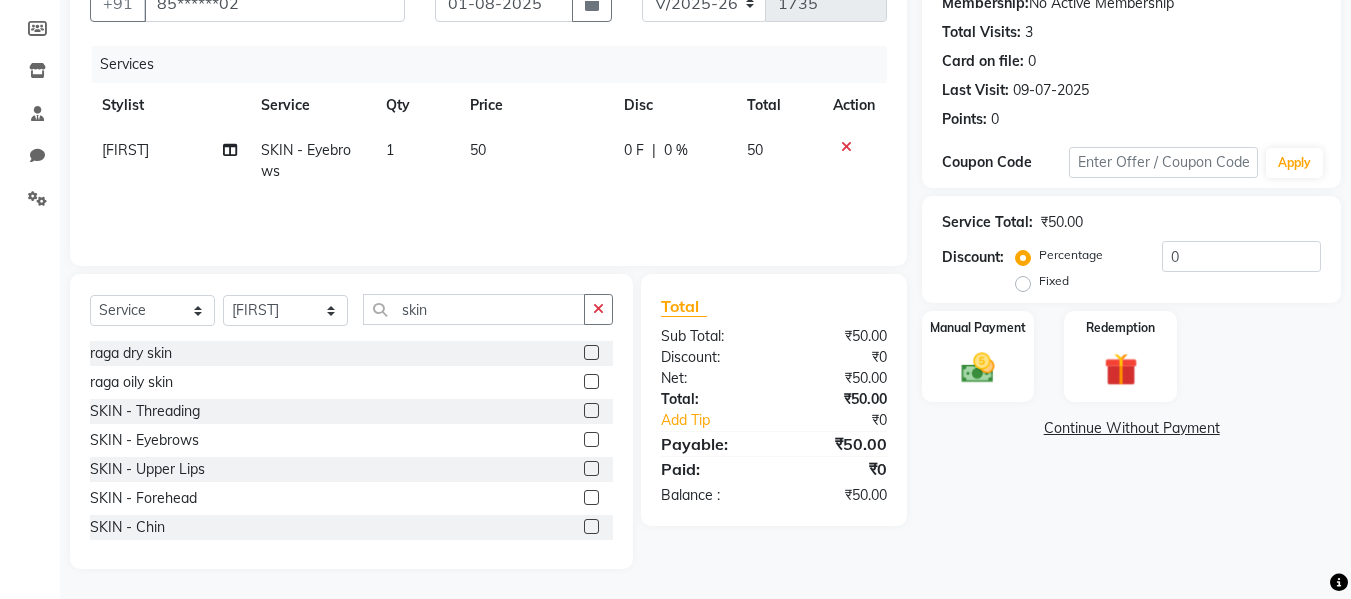 click 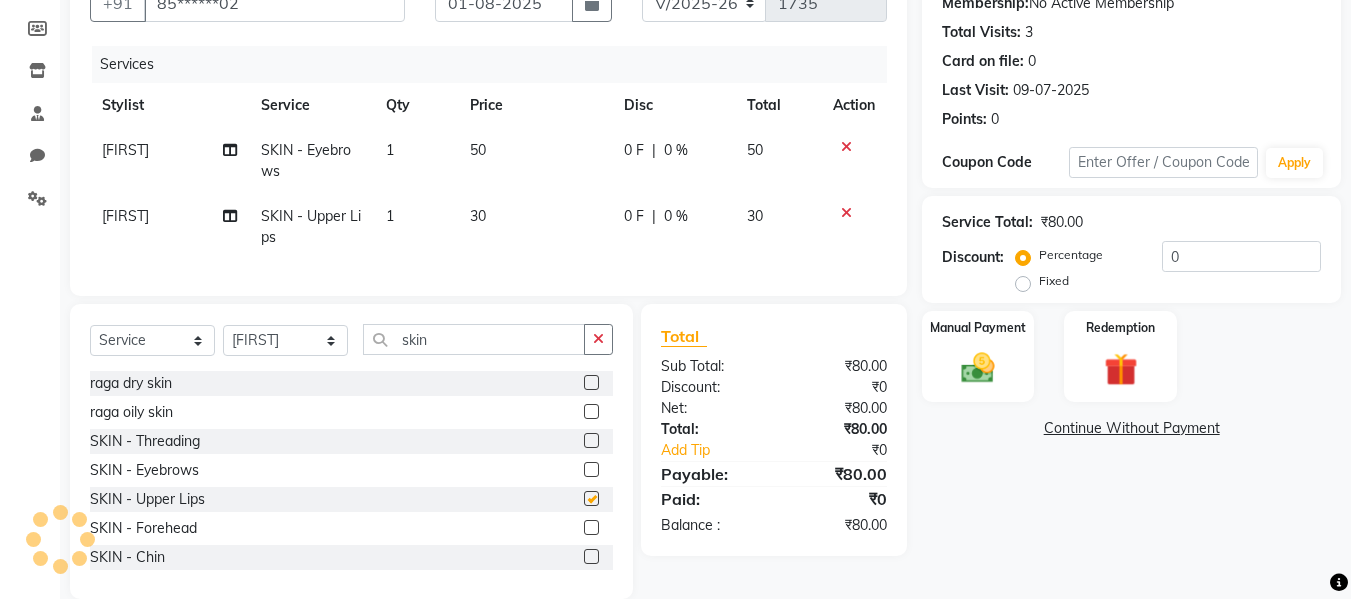 checkbox on "false" 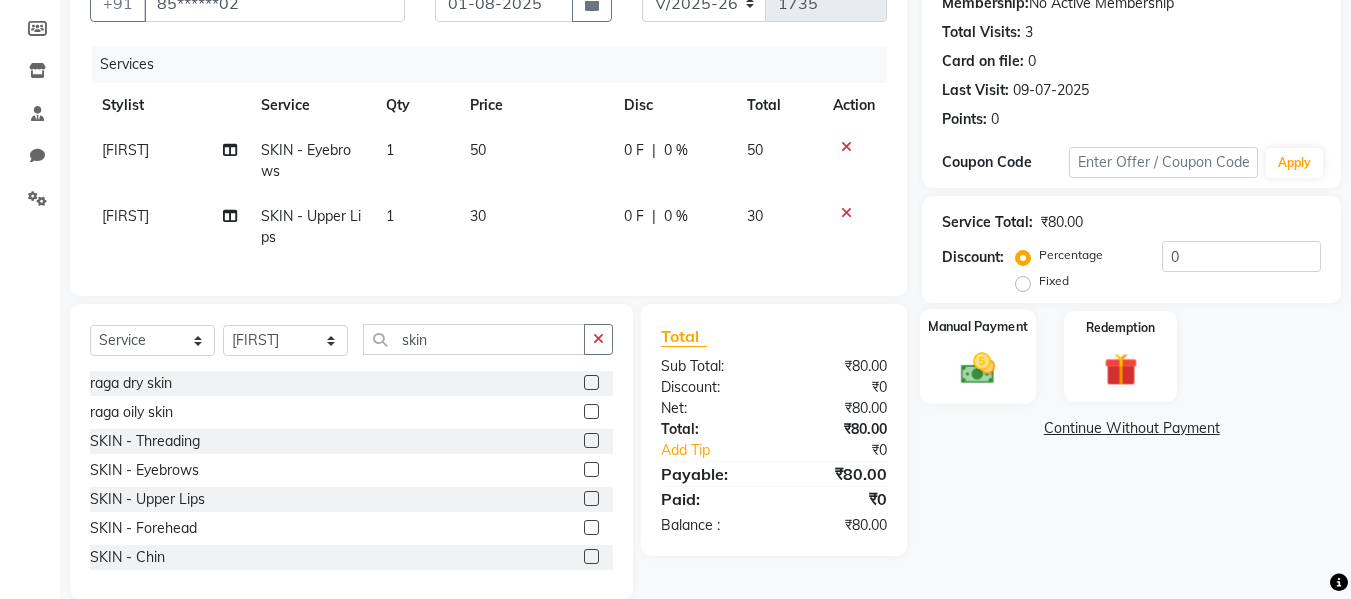click 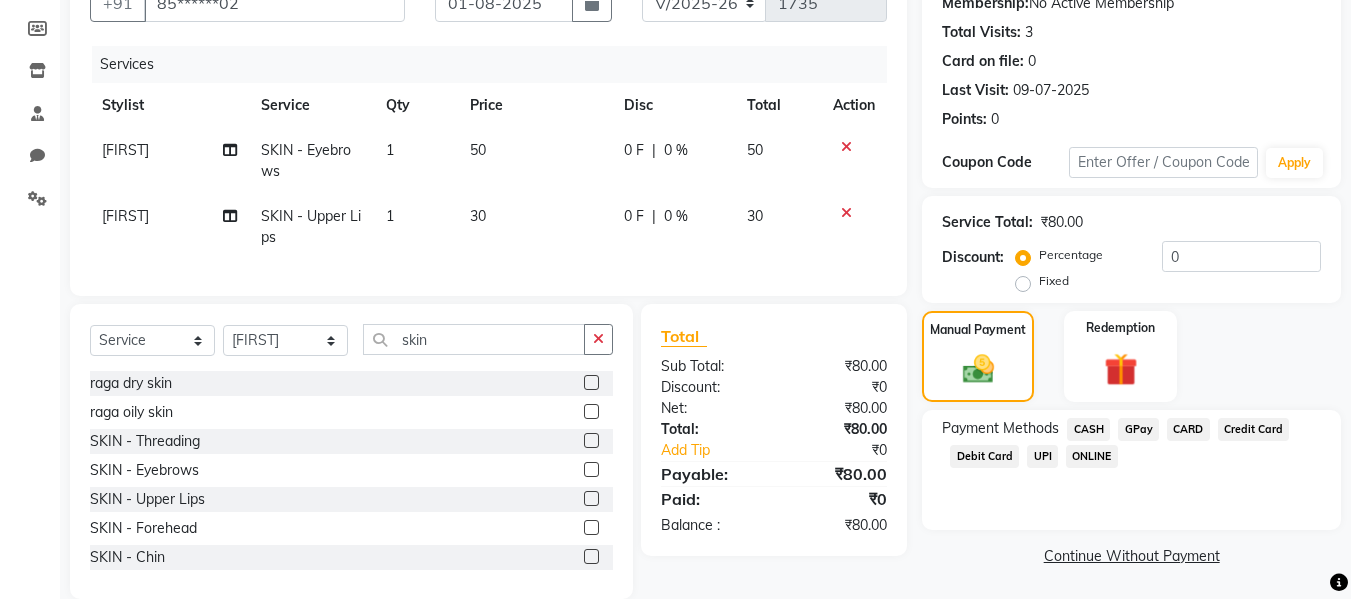 click on "GPay" 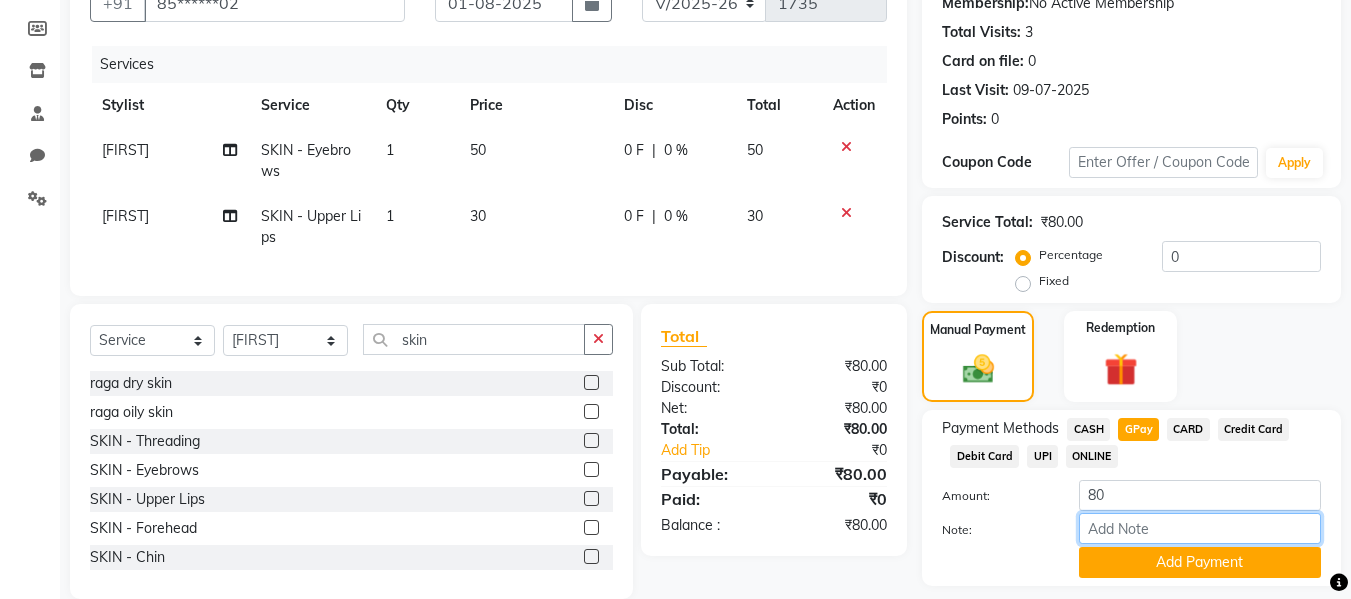 click on "Note:" at bounding box center (1200, 528) 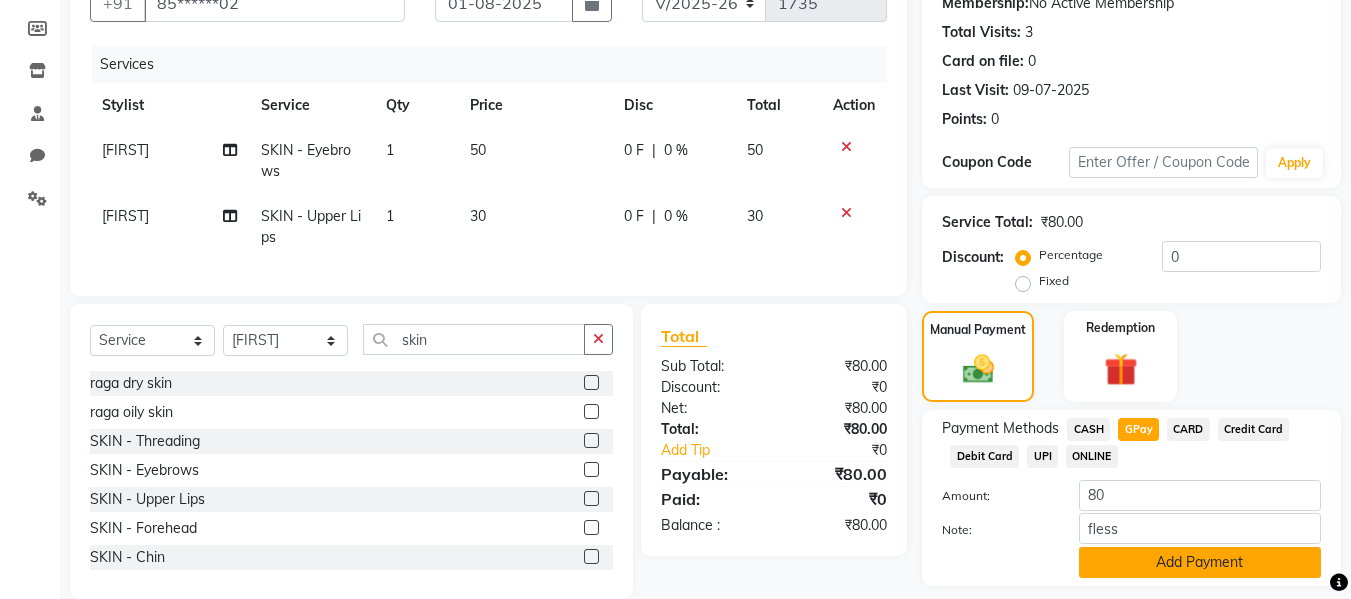 click on "Add Payment" 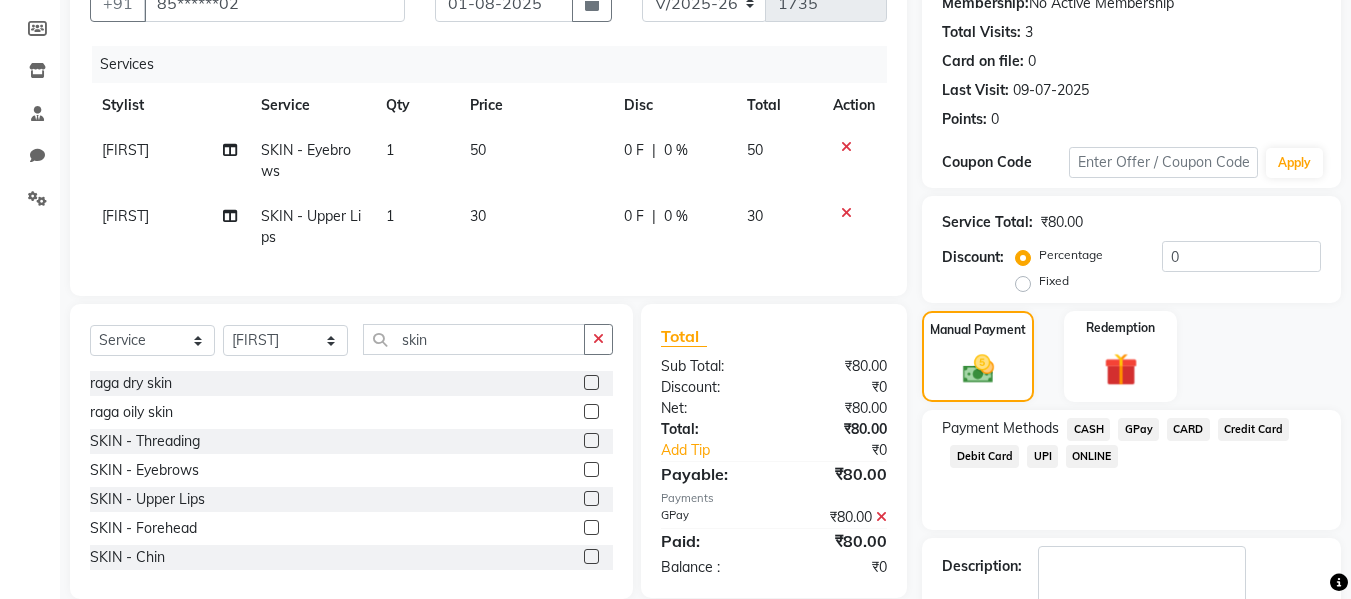scroll, scrollTop: 317, scrollLeft: 0, axis: vertical 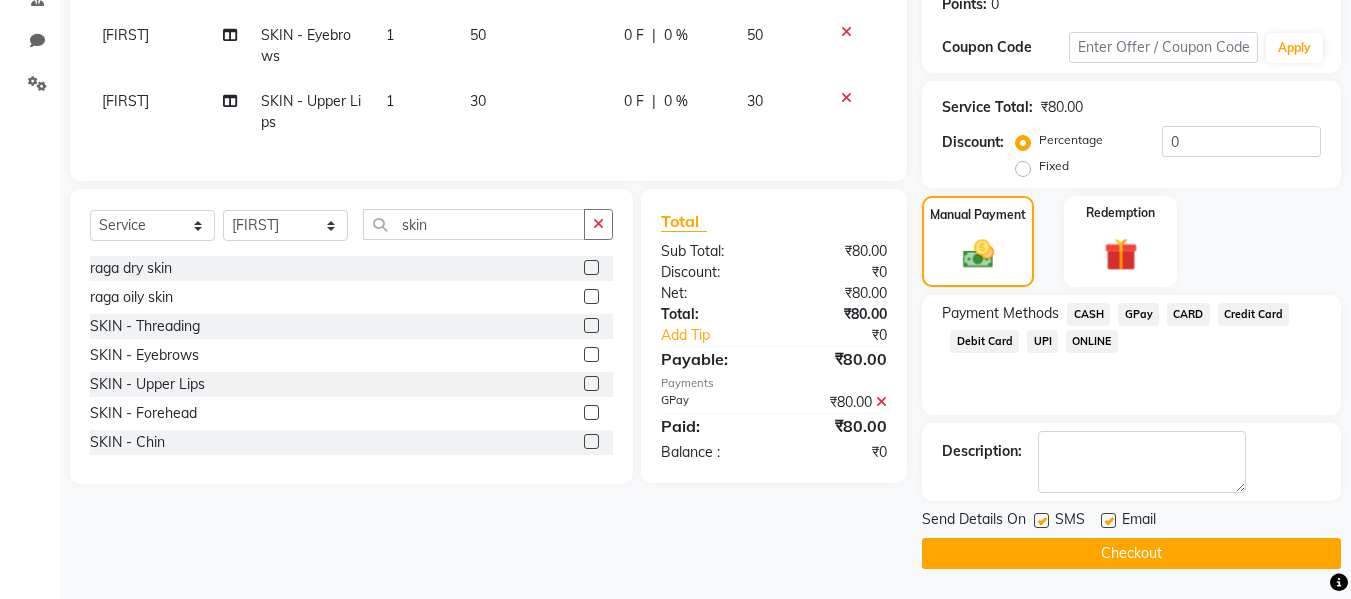 click 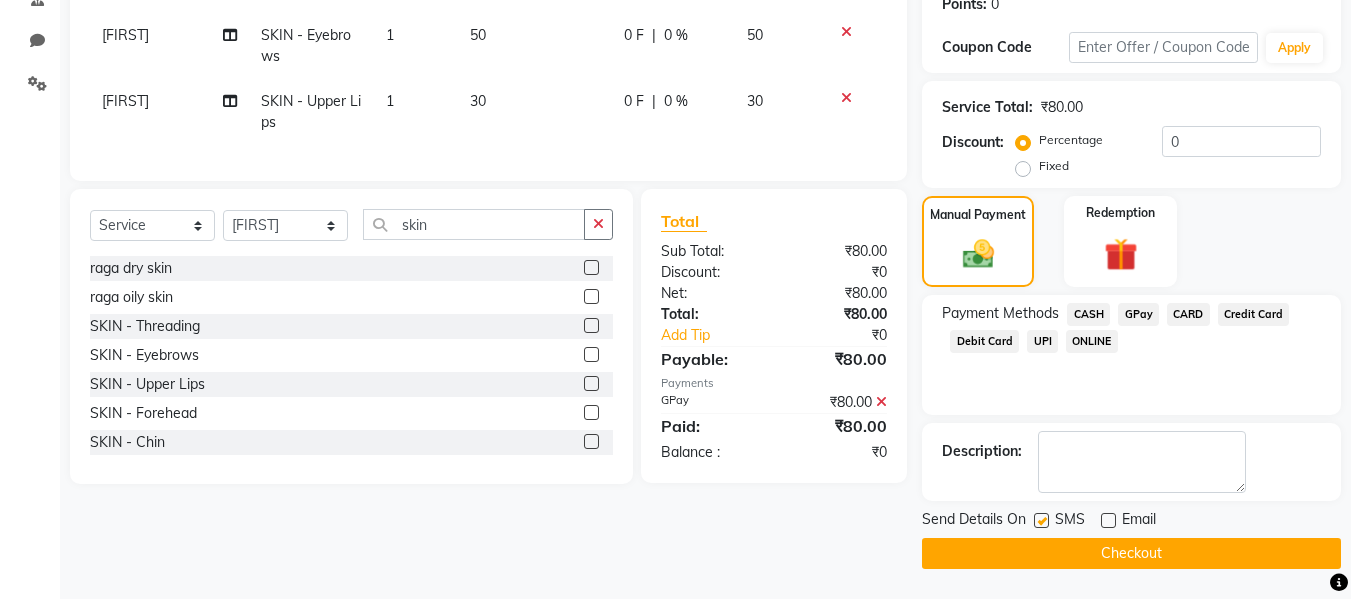 click 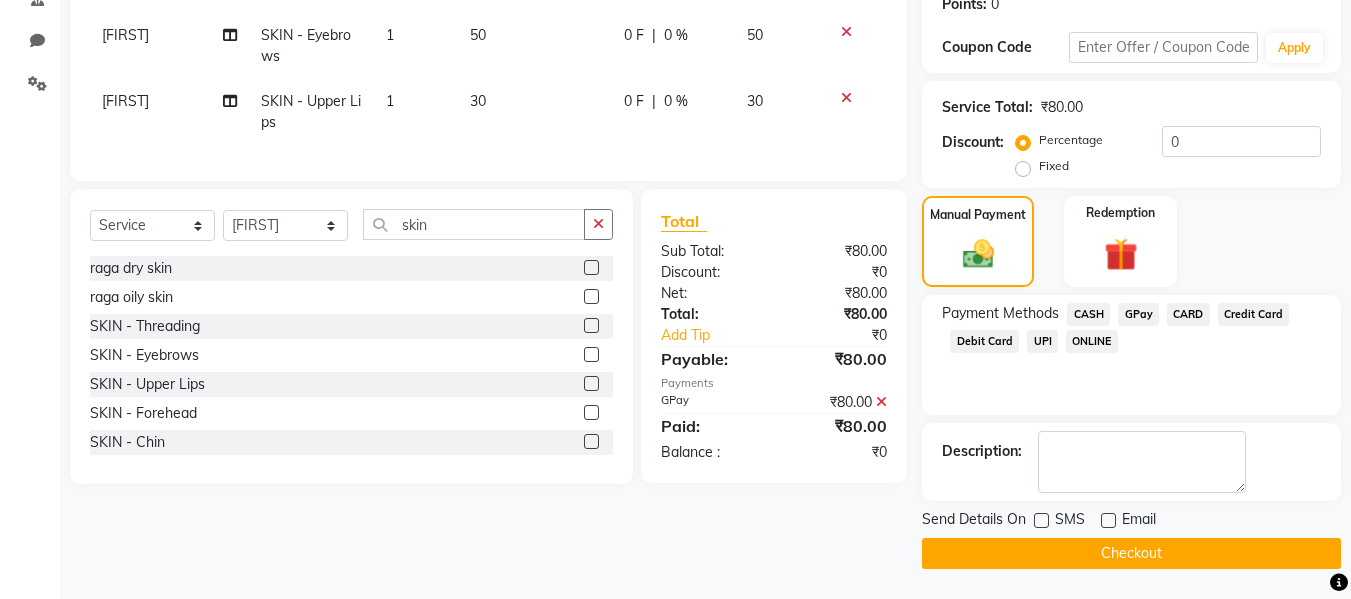 click on "Checkout" 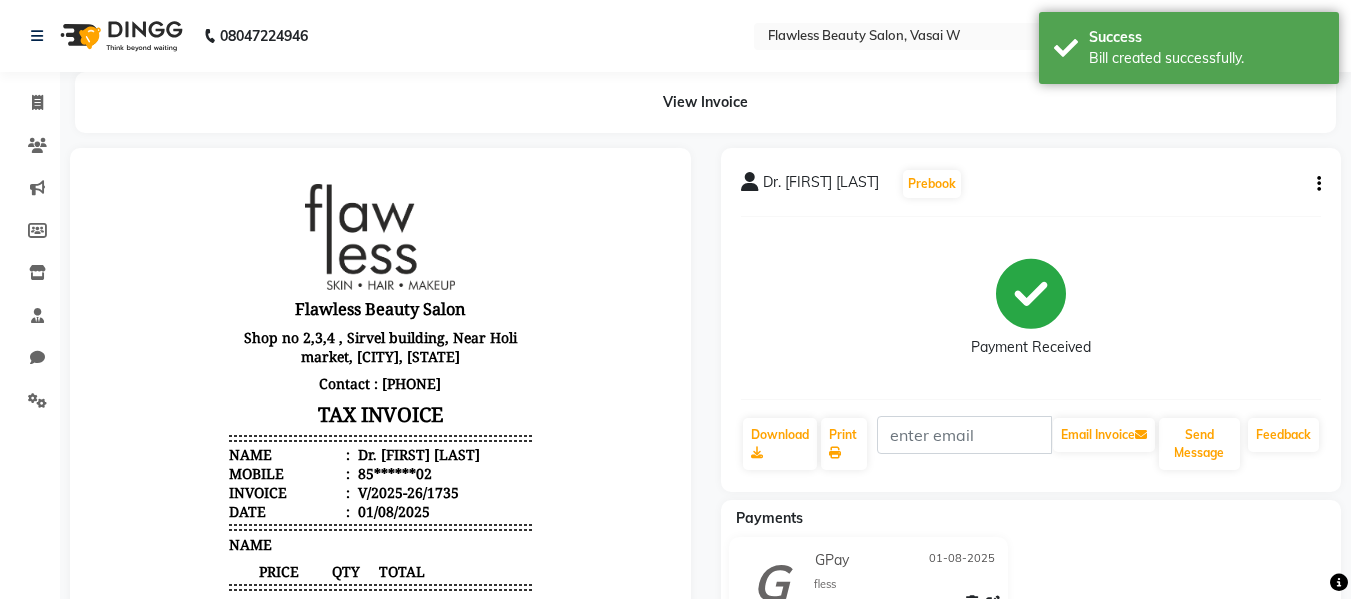 scroll, scrollTop: 0, scrollLeft: 0, axis: both 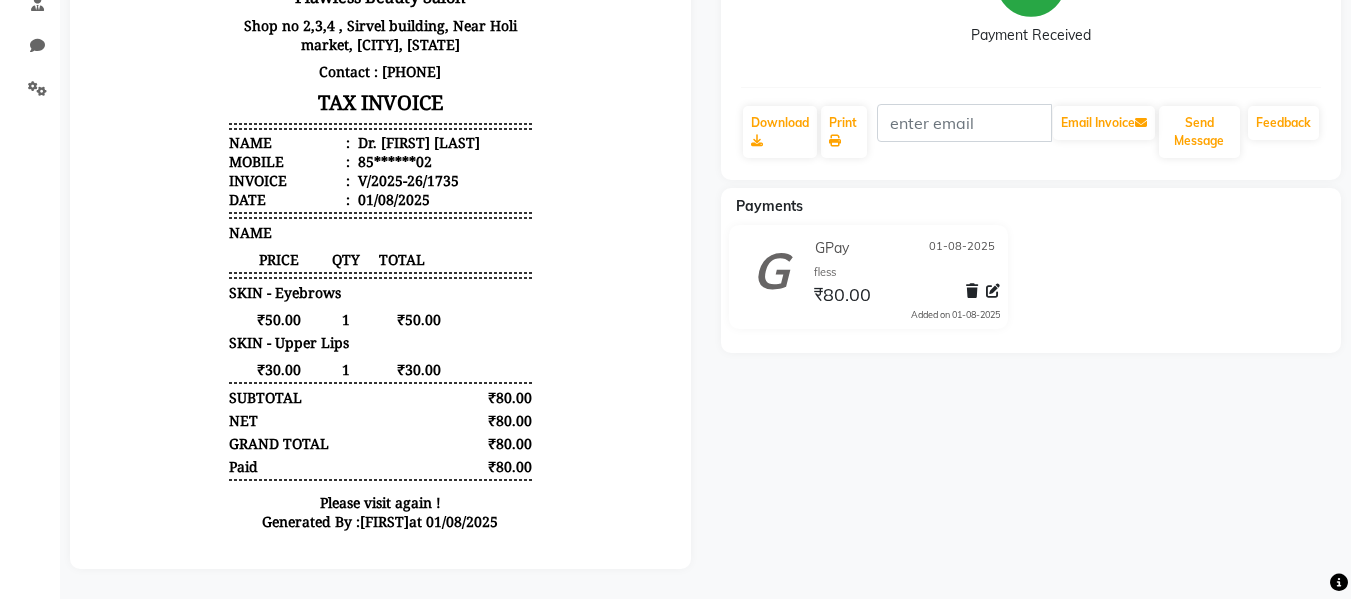 click on "Flawless Beauty Salon
Shop no 2,3,4 , Sirvel building, Near Holi market, [CITY], [STATE]
Contact : [PHONE]
TAX INVOICE
Name  :
Dr. [FIRST] [LAST]
Mobile :
[PHONE]
Invoice  :
V/2025-26/1735
Date  :
01/08/2025 NAME QTY" at bounding box center (380, 207) 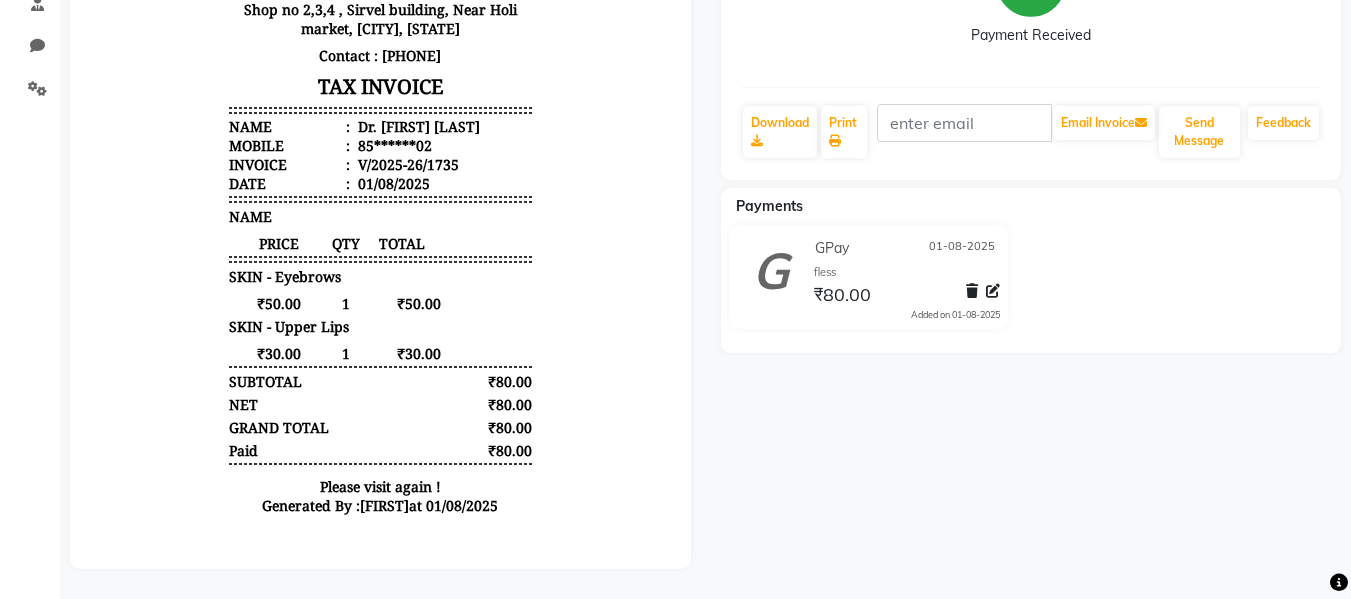 drag, startPoint x: 191, startPoint y: 189, endPoint x: 351, endPoint y: 661, distance: 498.38138 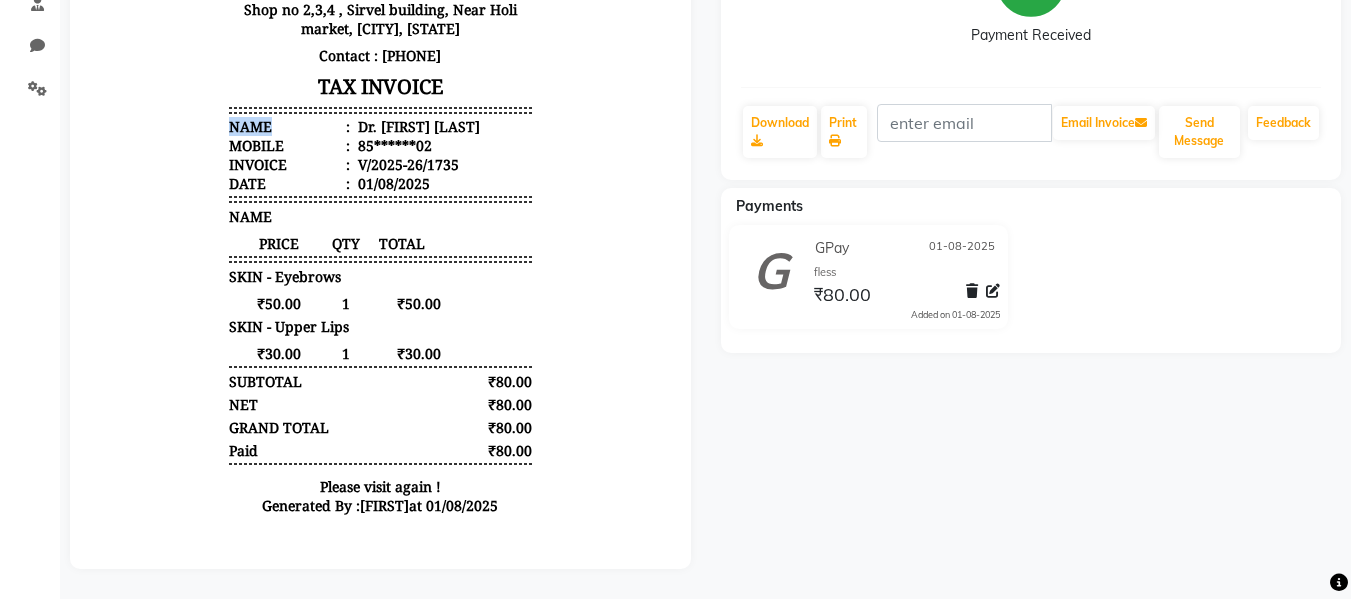 click on "Flawless Beauty Salon
Shop no 2,3,4 , Sirvel building, Near Holi market, [CITY], [STATE]
Contact : [PHONE]
TAX INVOICE
Name  :
Dr. [FIRST] [LAST]
Mobile :
[PHONE]
Invoice  :
V/2025-26/1735
Date  :
01/08/2025 NAME QTY" at bounding box center (380, 191) 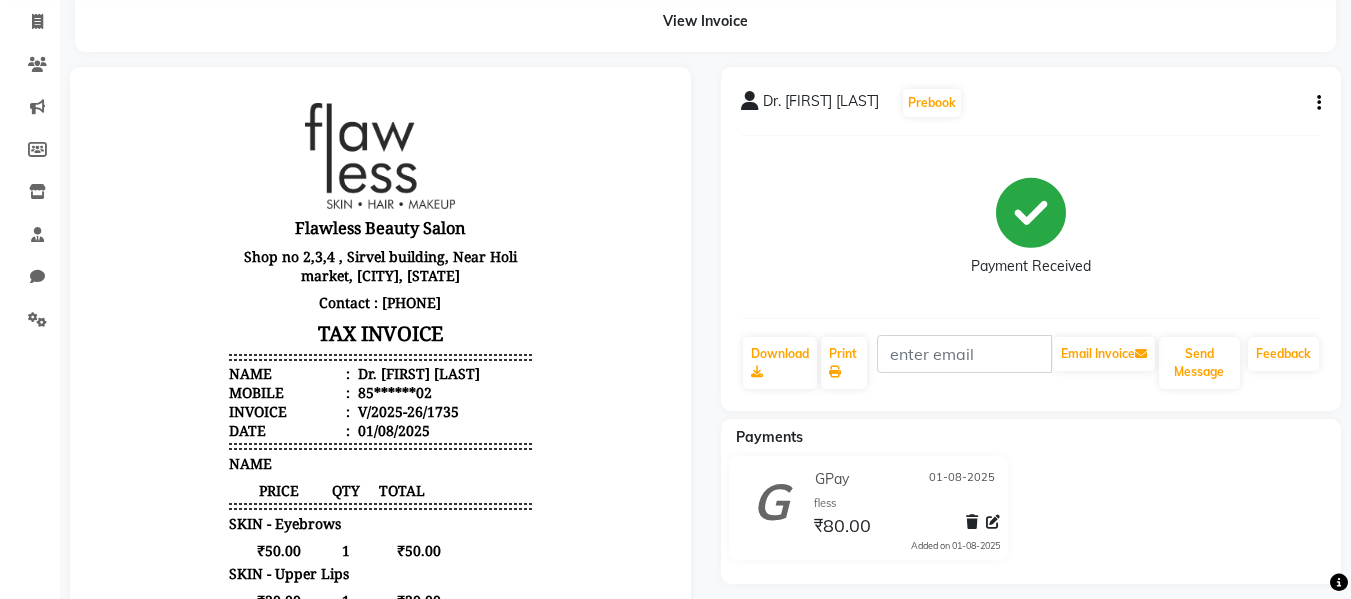 scroll, scrollTop: 0, scrollLeft: 0, axis: both 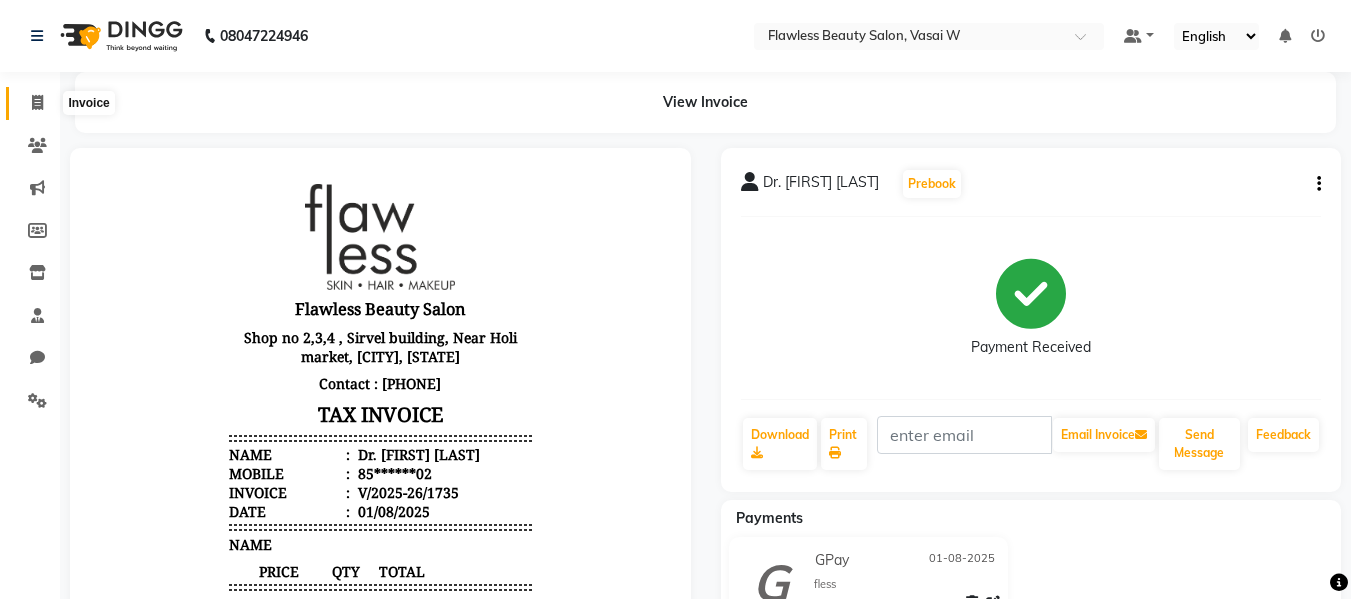 click 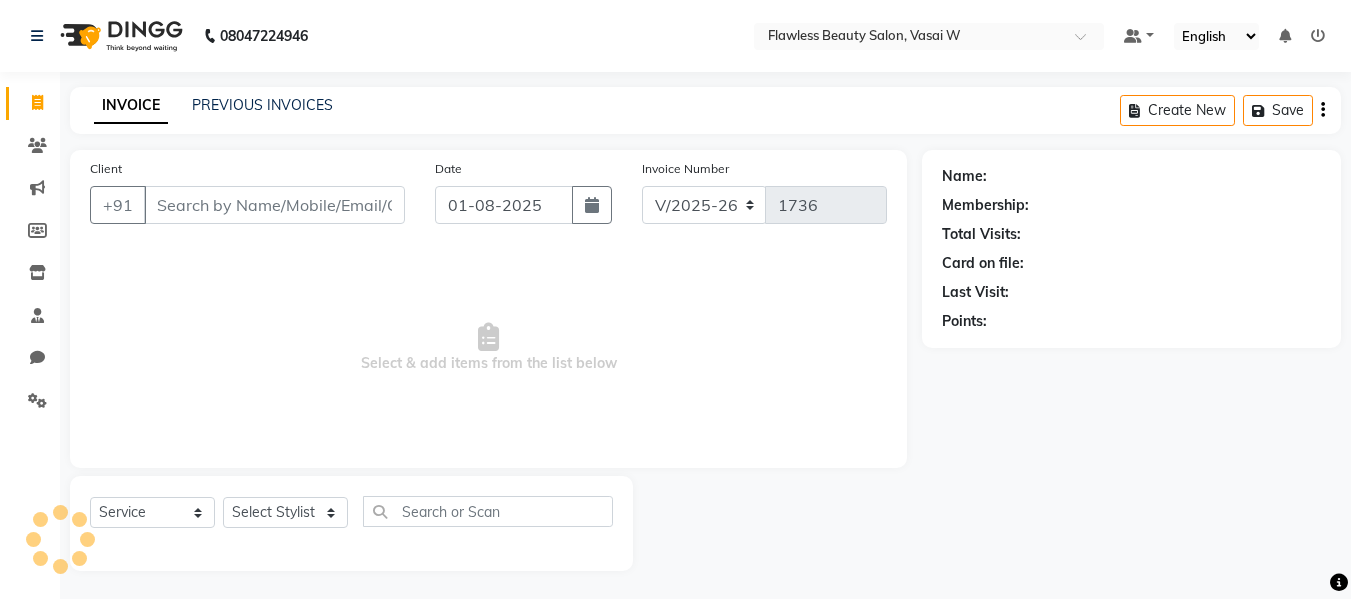 scroll, scrollTop: 2, scrollLeft: 0, axis: vertical 